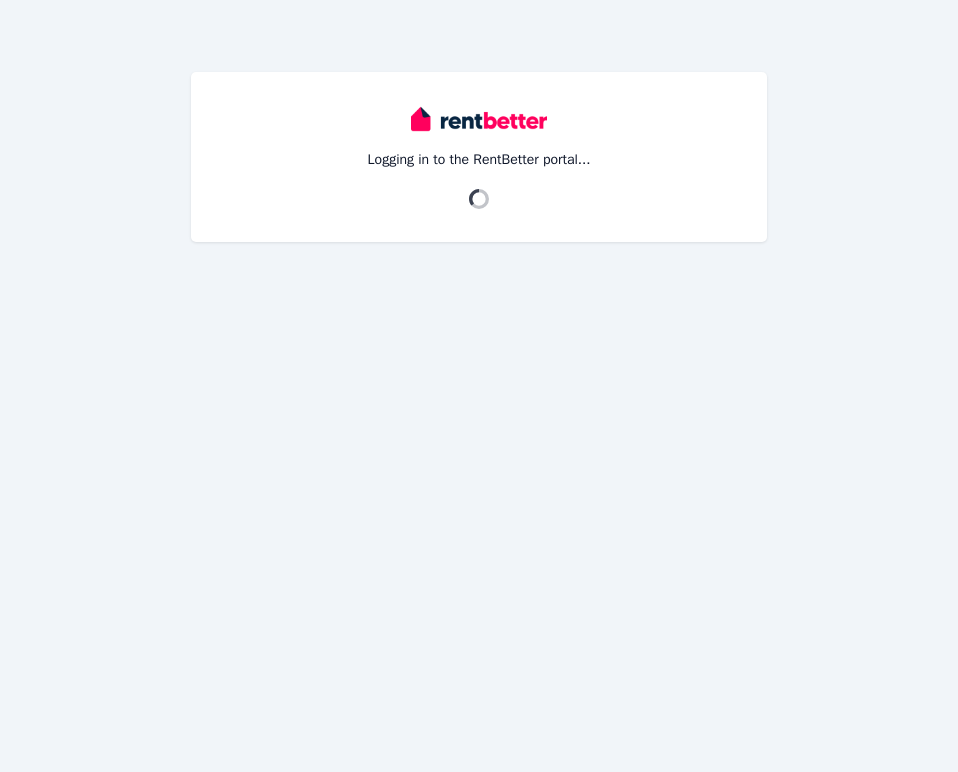 scroll, scrollTop: 0, scrollLeft: 0, axis: both 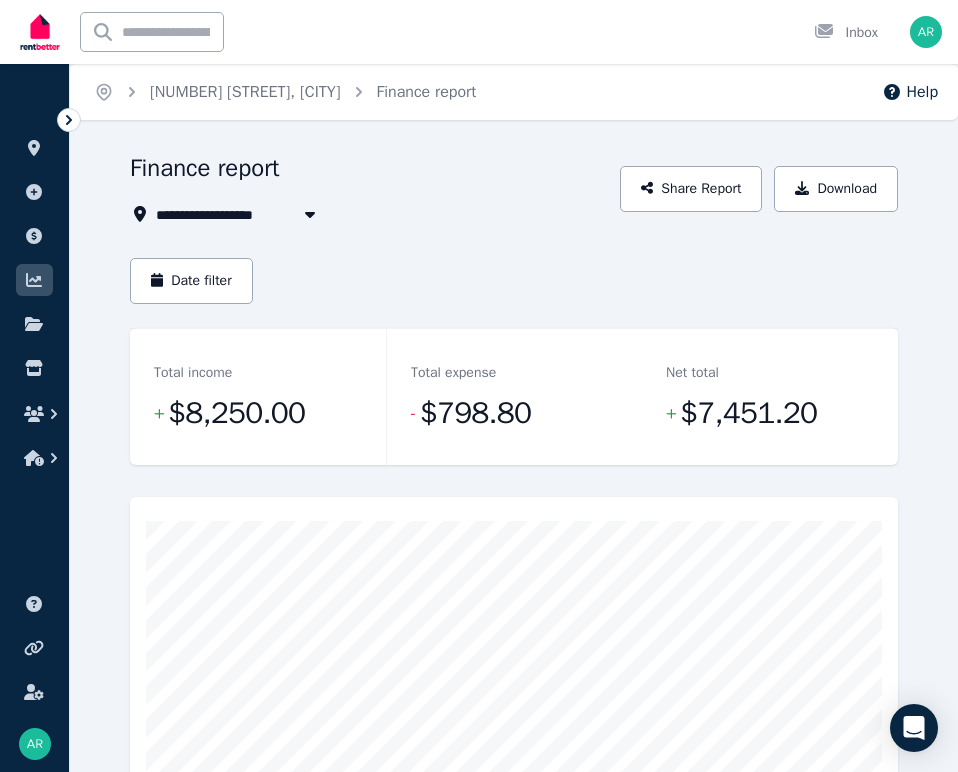 click on "[NUMBER] [STREET], [CITY]" at bounding box center (257, 214) 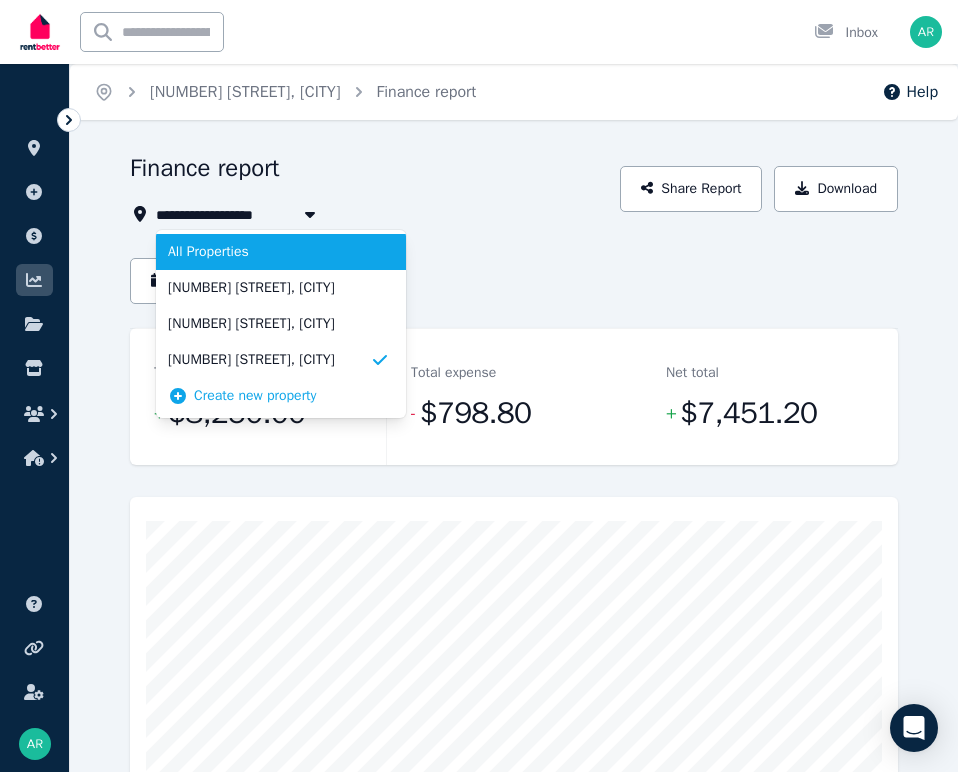 click on "All Properties" at bounding box center [269, 252] 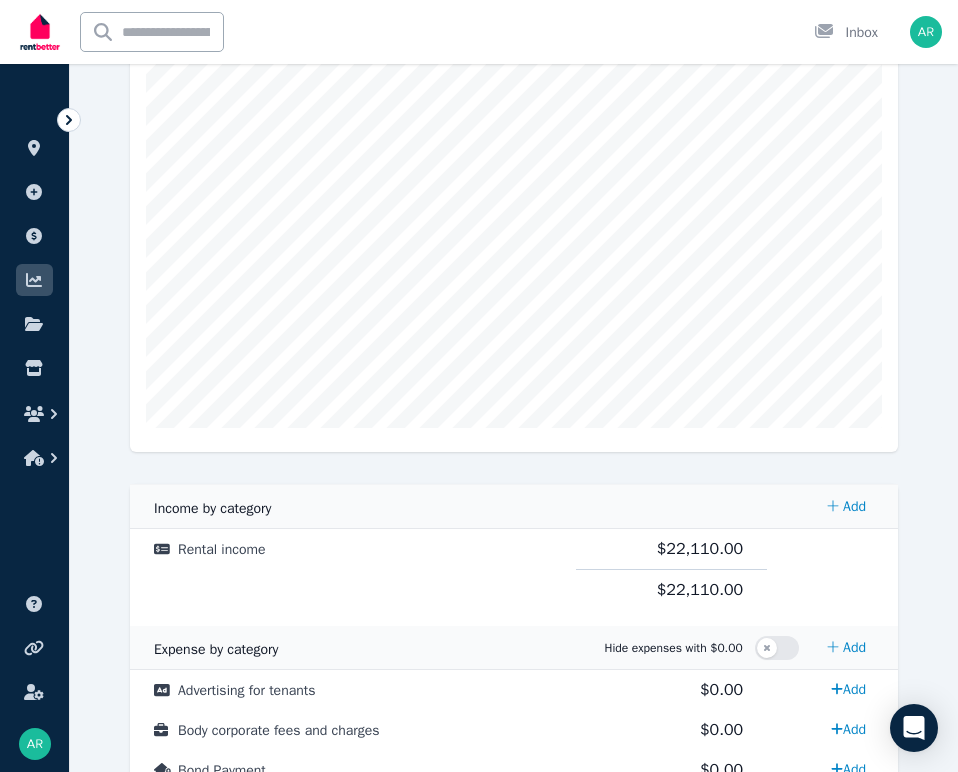 scroll, scrollTop: 548, scrollLeft: 0, axis: vertical 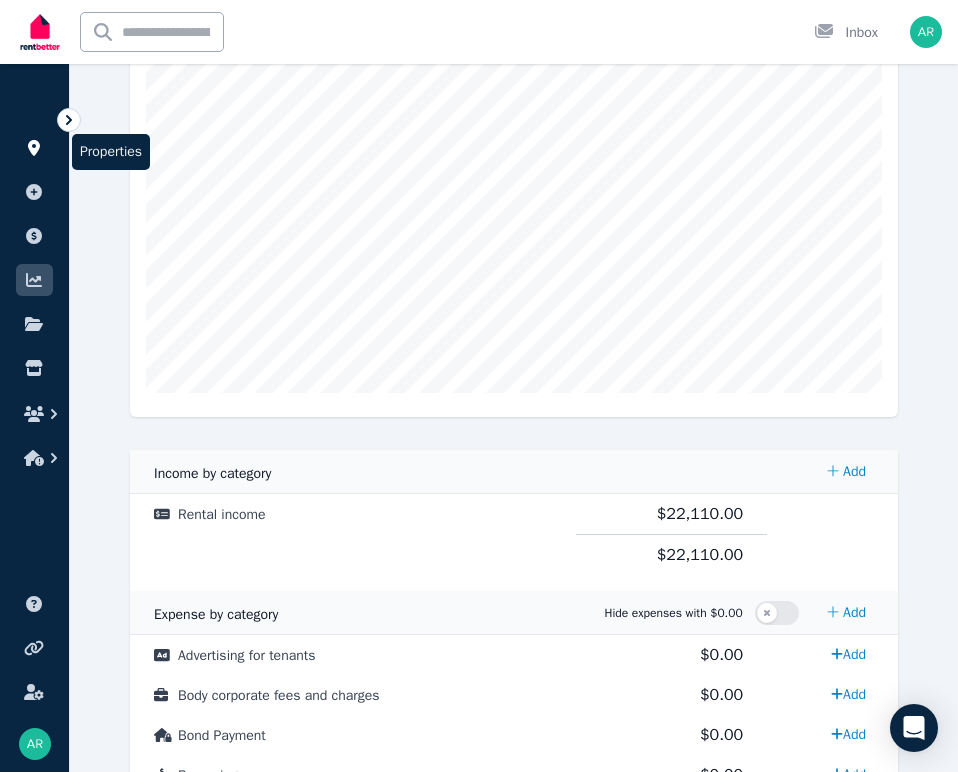 click at bounding box center [34, 148] 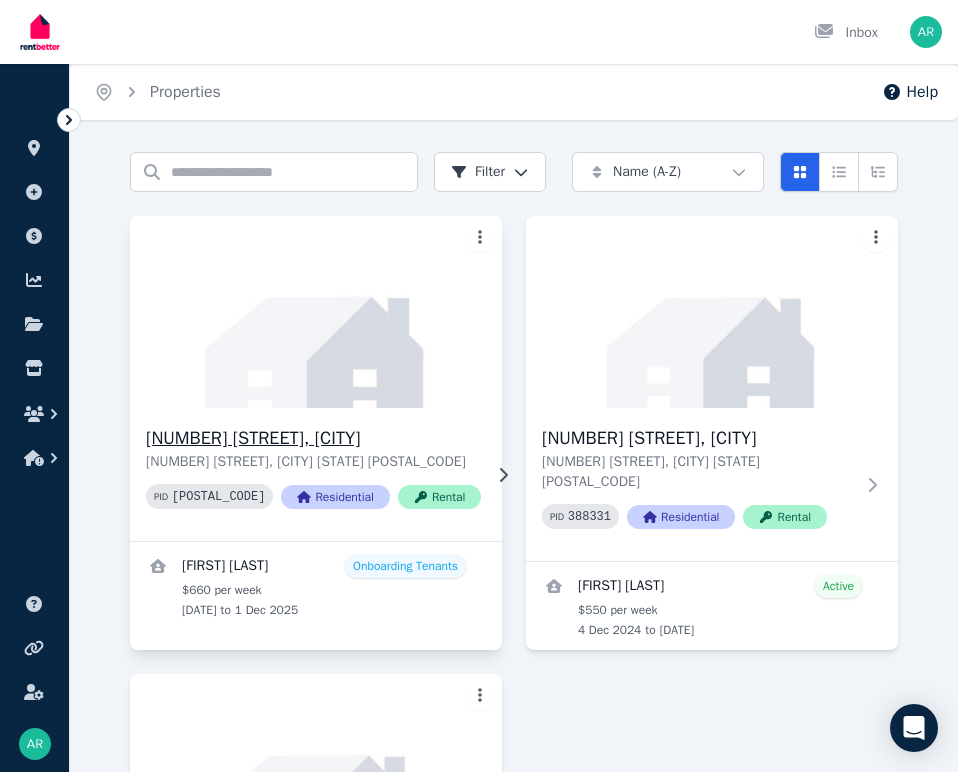 click at bounding box center (316, 312) 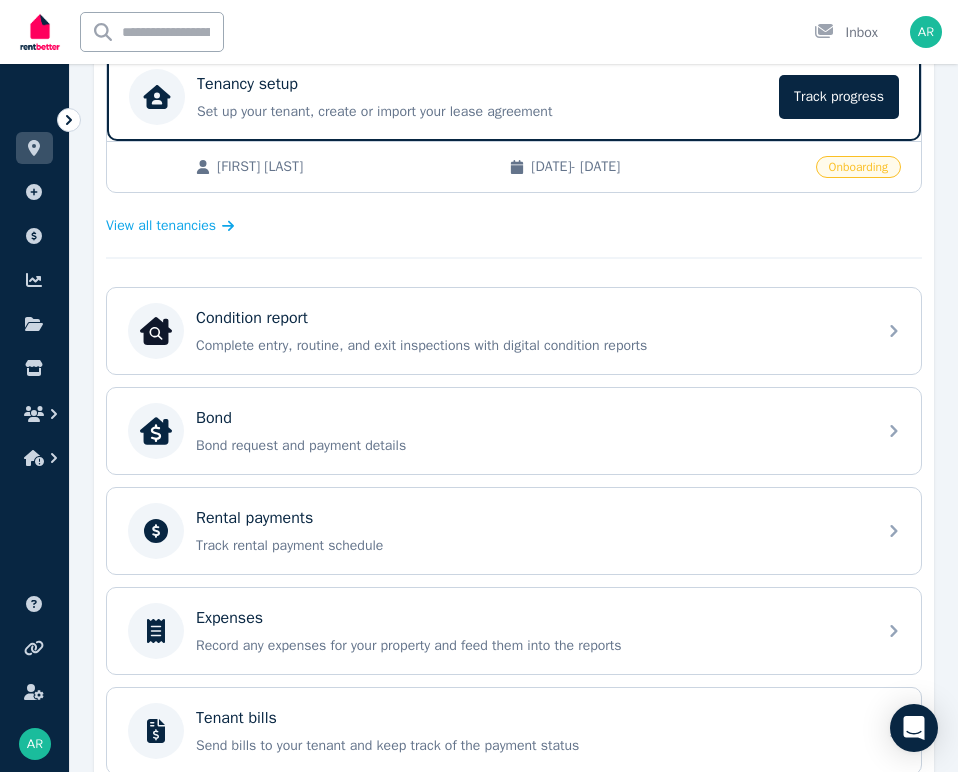scroll, scrollTop: 444, scrollLeft: 0, axis: vertical 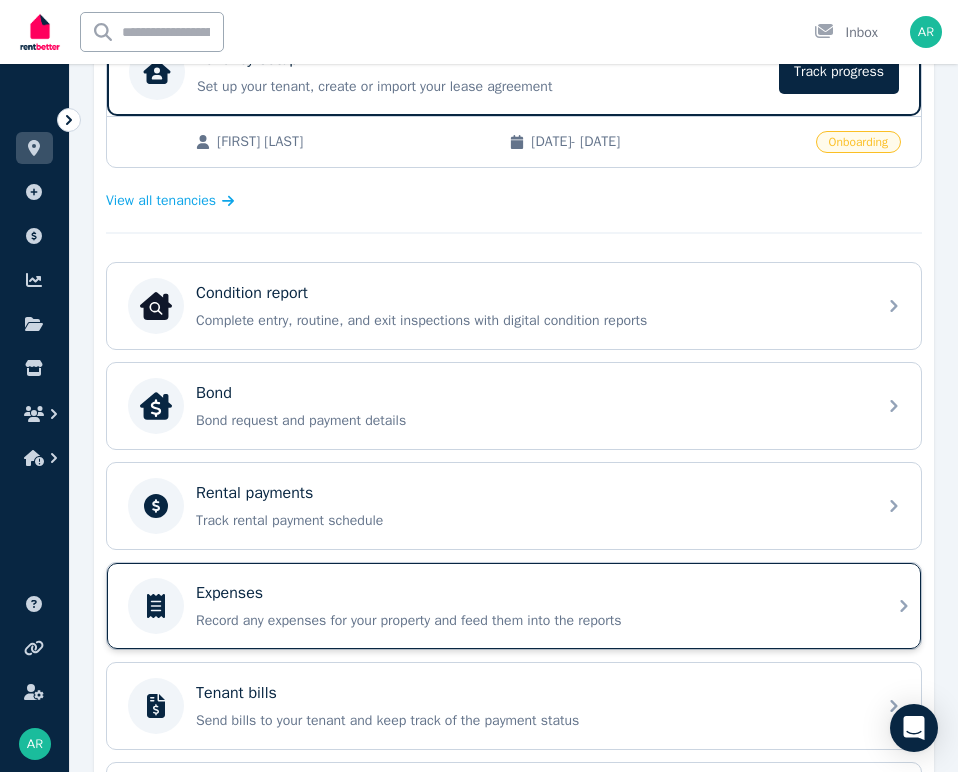 click on "Expenses Record any expenses for your property and feed them into the reports" at bounding box center (530, 606) 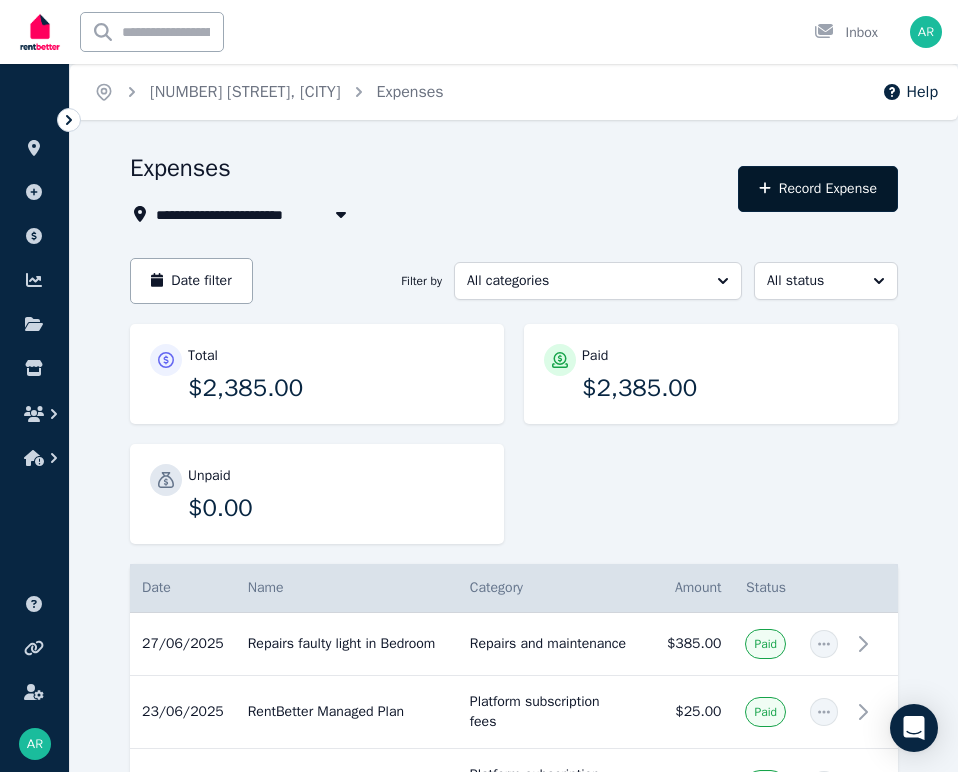 click on "Record Expense" at bounding box center [818, 189] 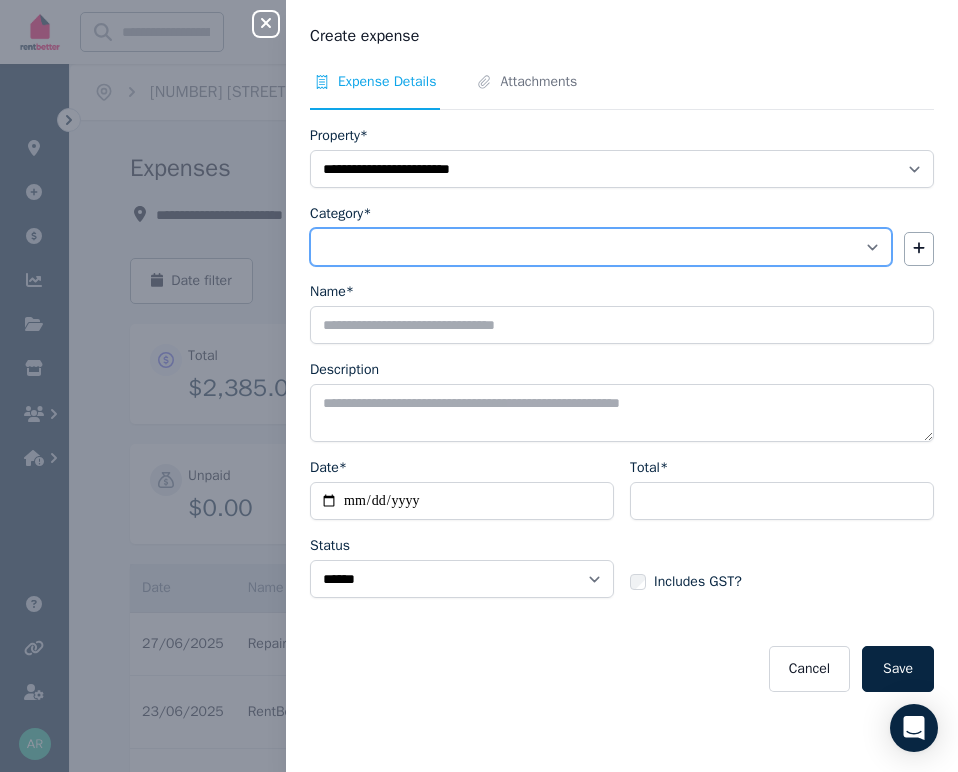 click on "**********" at bounding box center [601, 247] 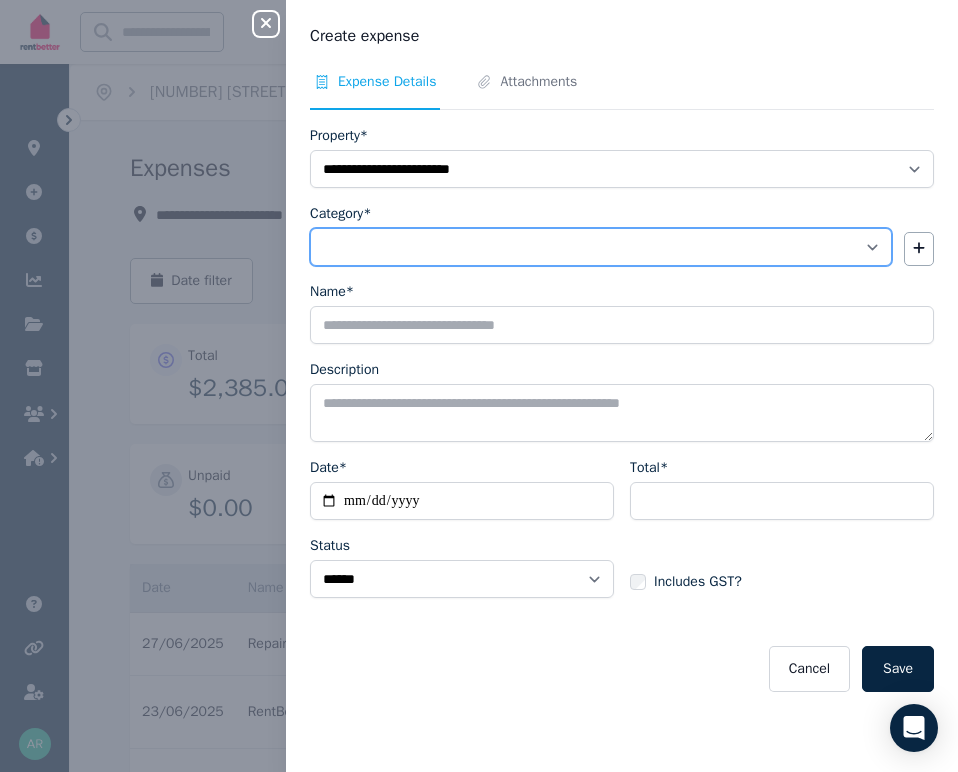 select on "**********" 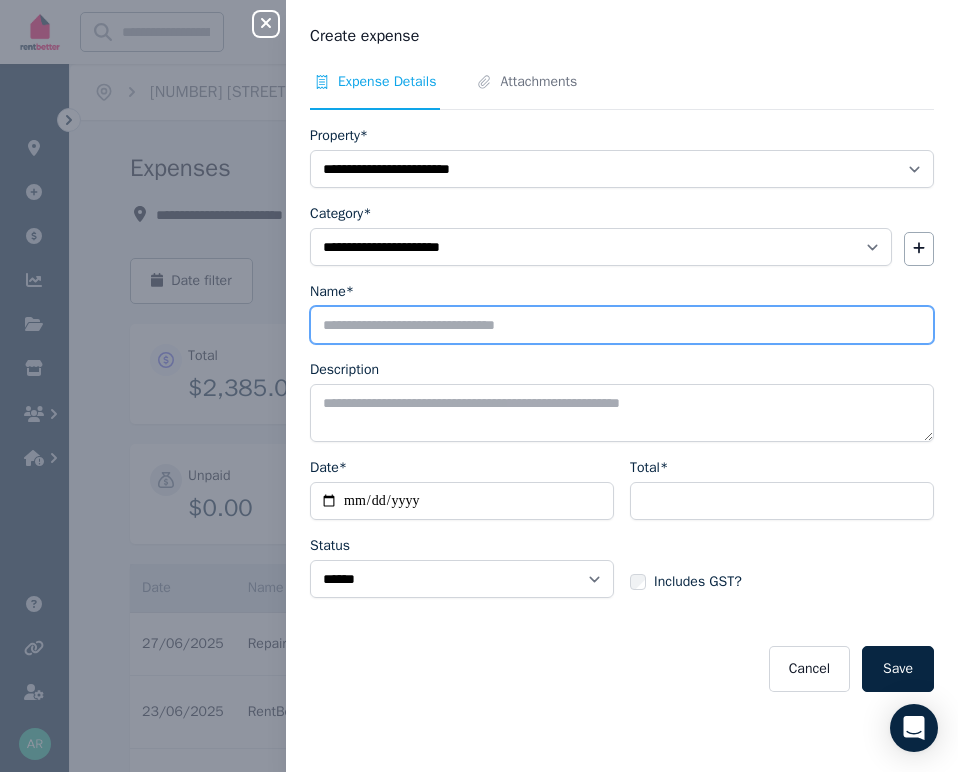 click on "Name*" at bounding box center (622, 325) 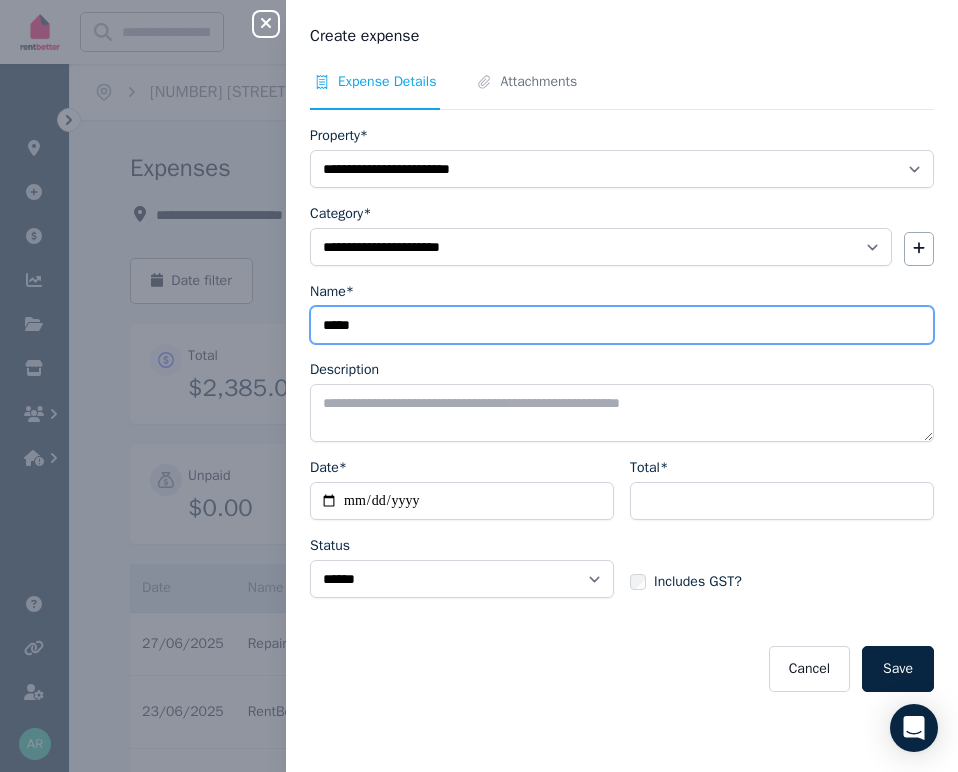type on "*****" 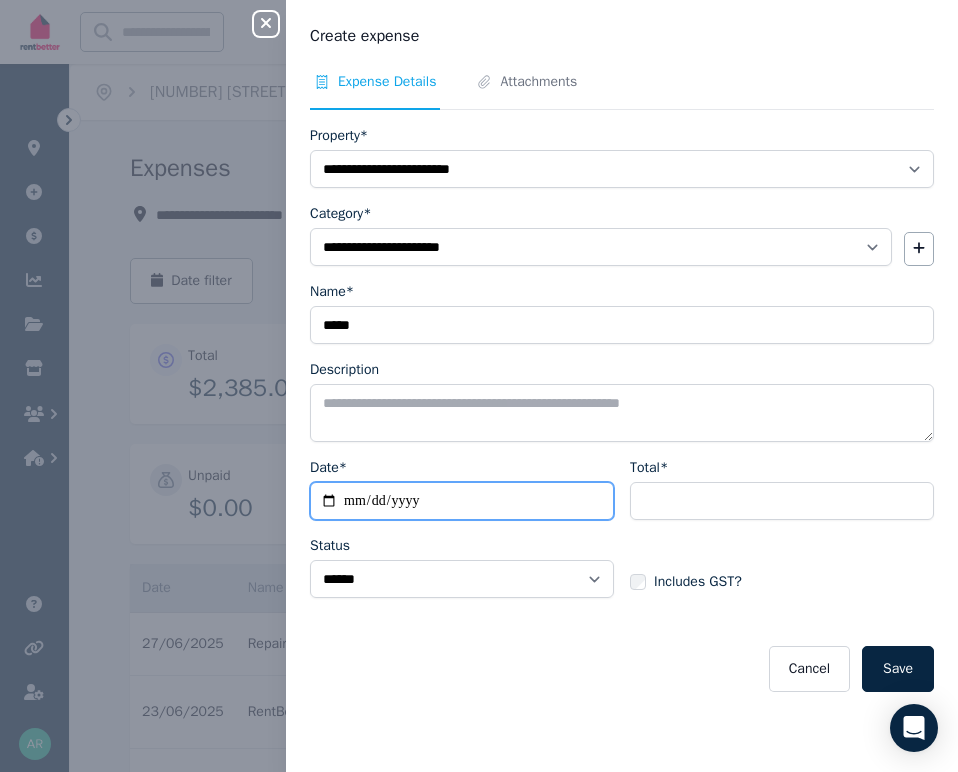 click on "Date*" at bounding box center [462, 501] 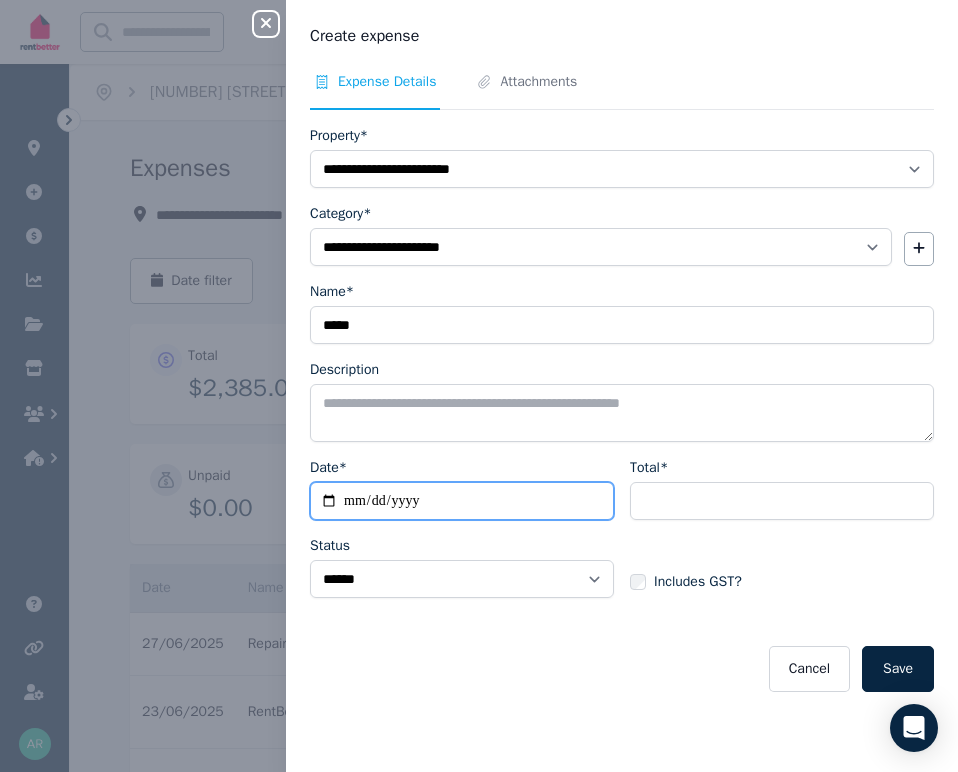type on "**********" 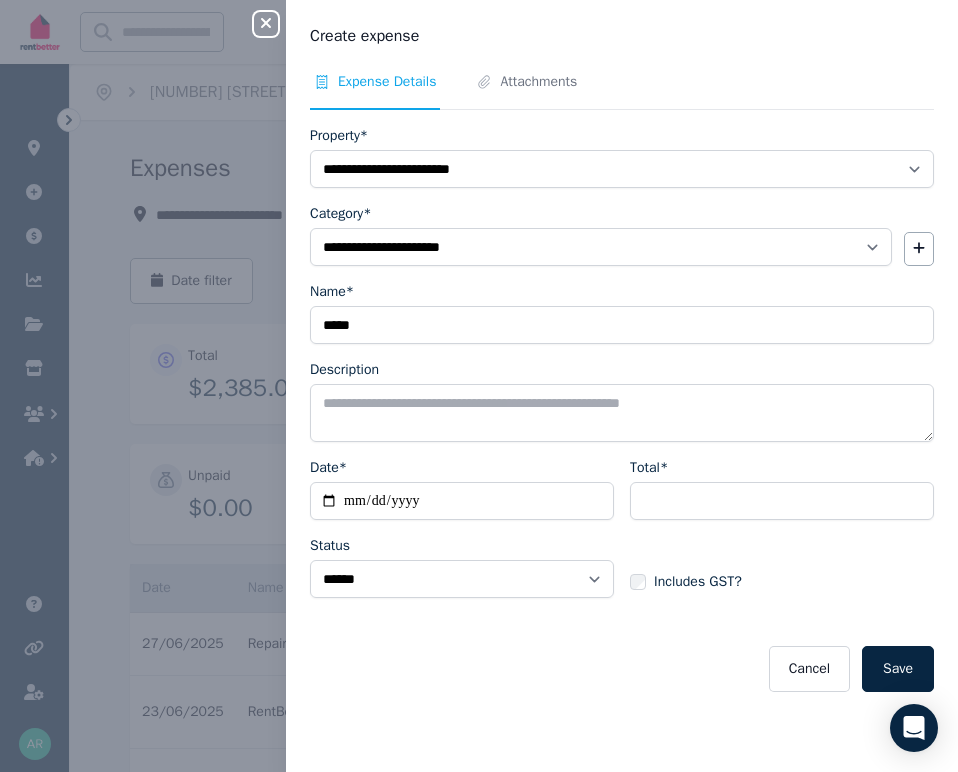 click on "Includes GST?" at bounding box center [782, 564] 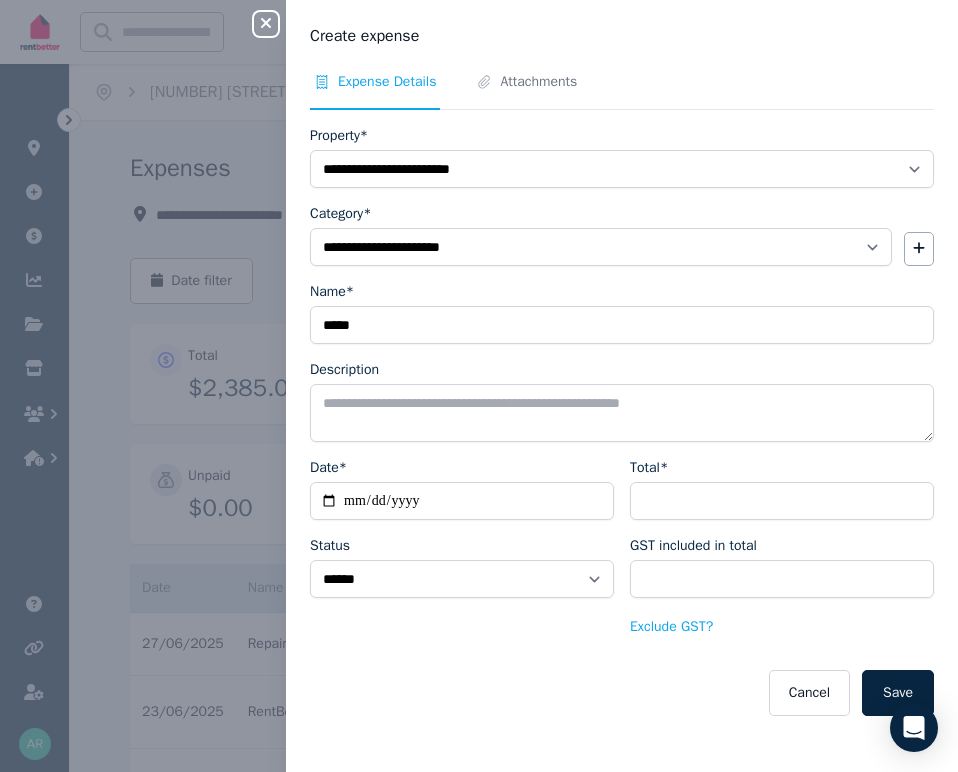 click on "Total*" at bounding box center [782, 468] 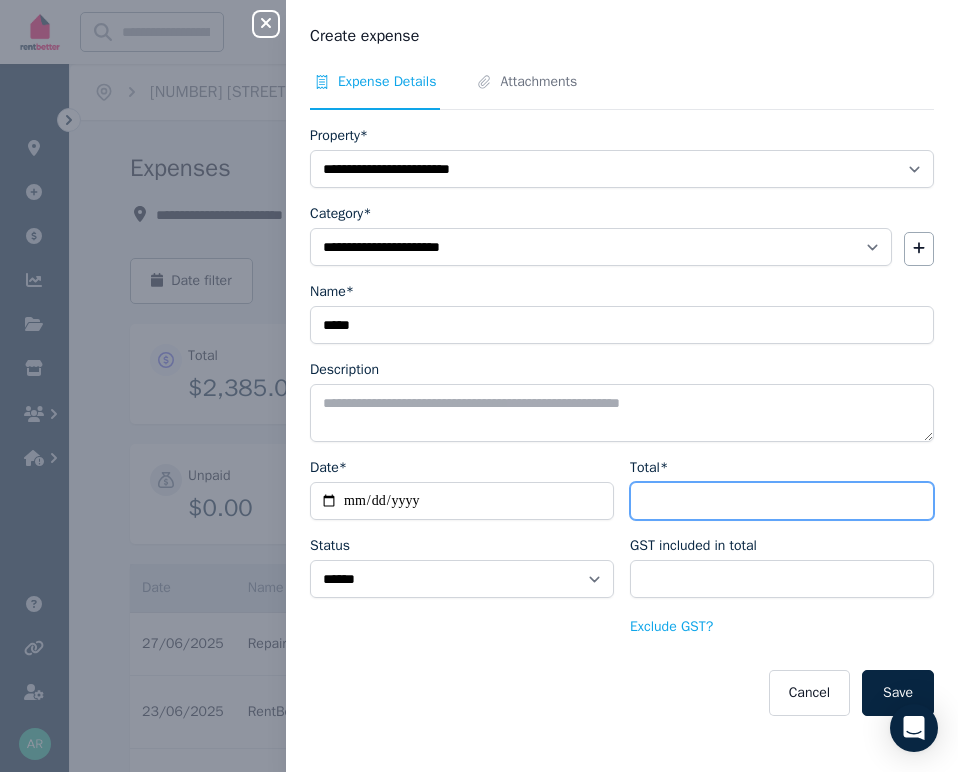 click on "Total*" at bounding box center (782, 501) 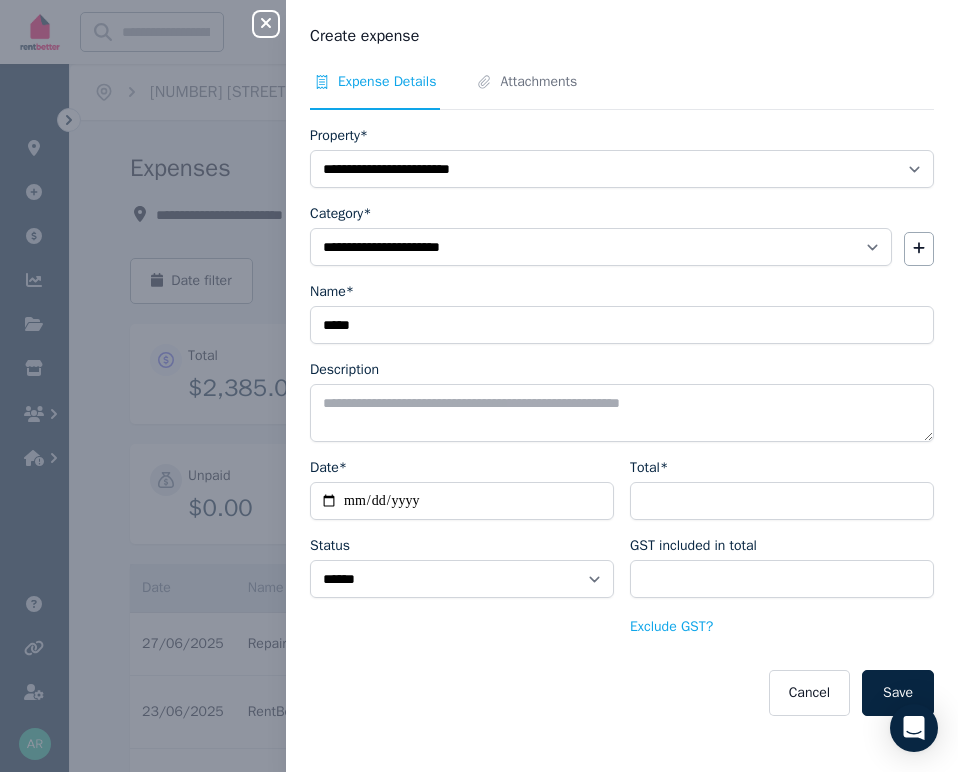 click on "GST included in total * Exclude GST?" at bounding box center [782, 587] 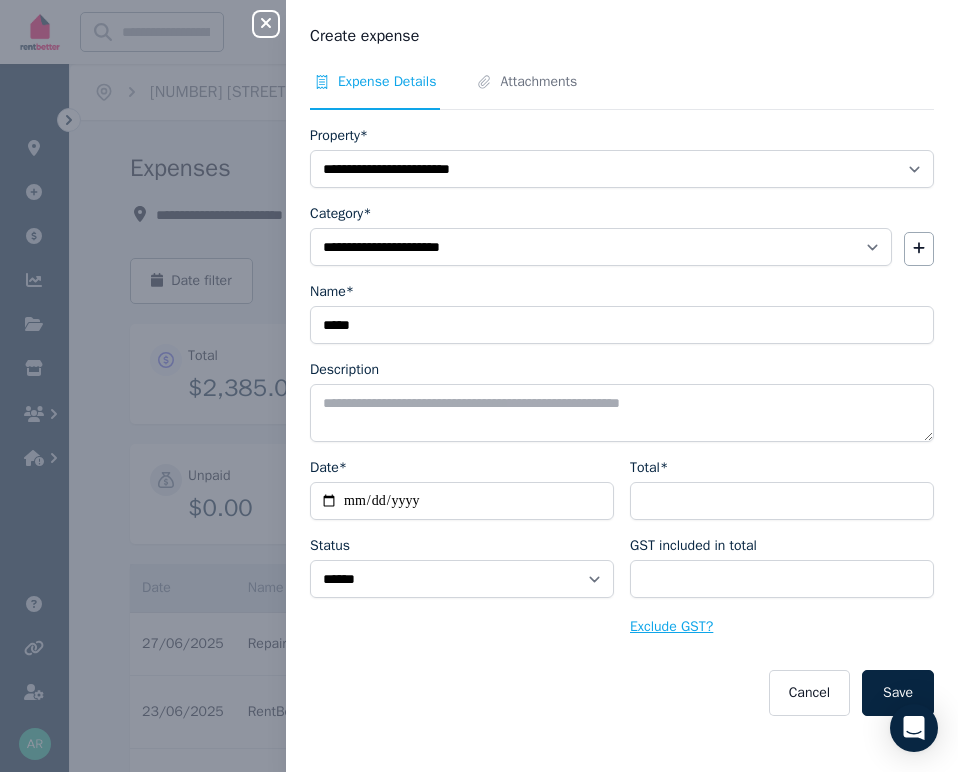 click on "Exclude GST?" at bounding box center (671, 627) 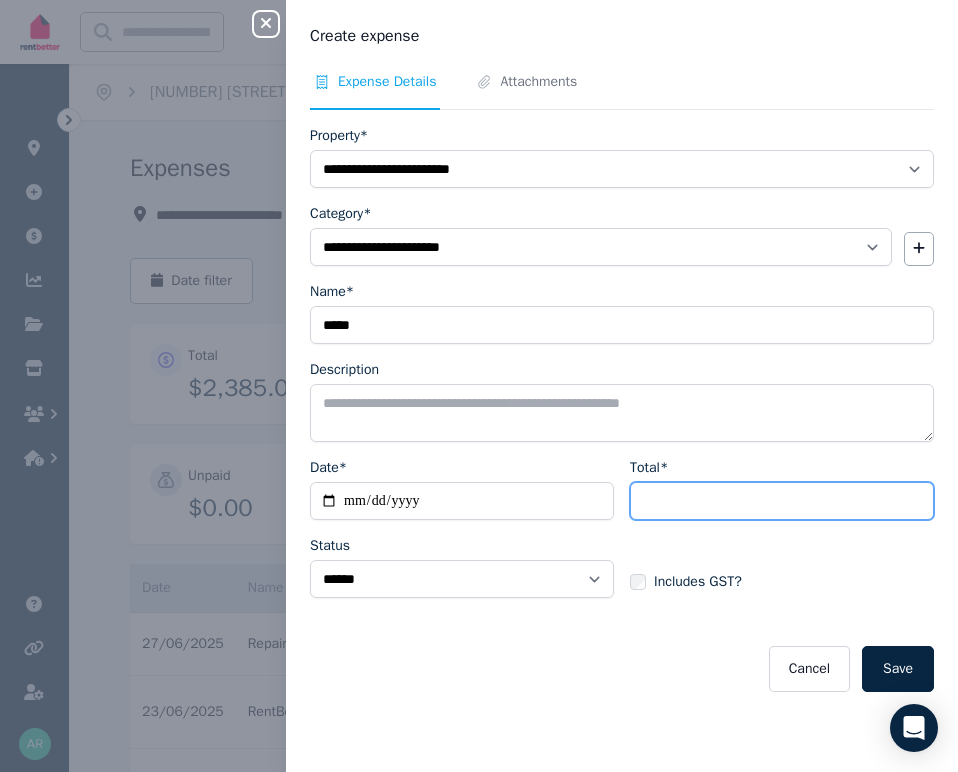 click on "Total*" at bounding box center (782, 501) 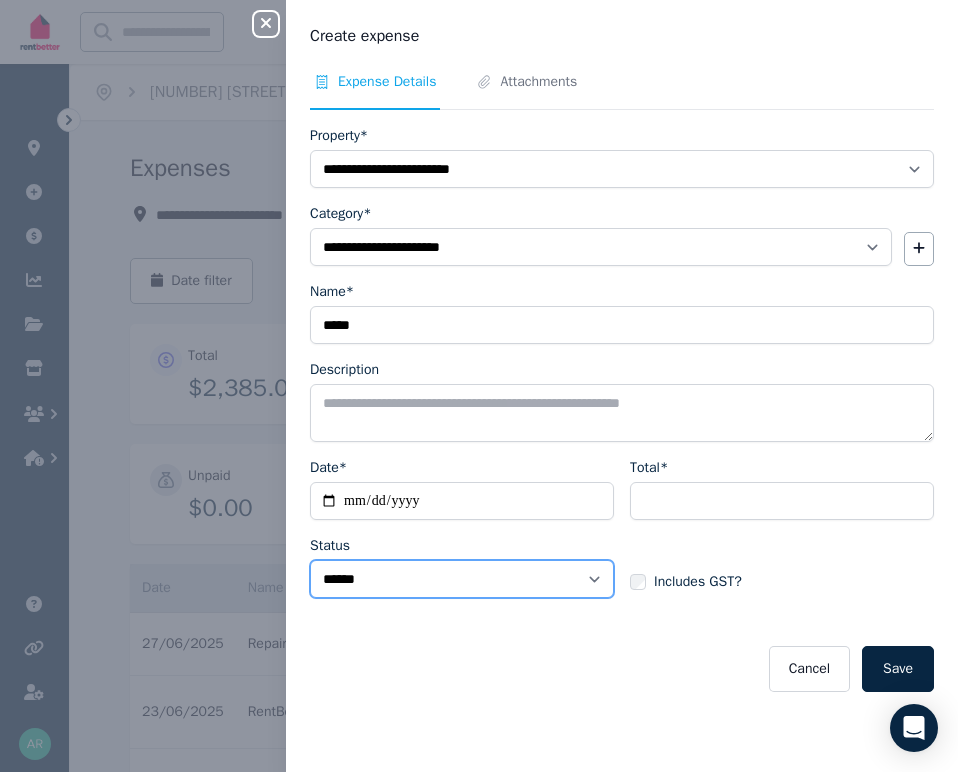 click on "****** ****" at bounding box center (462, 579) 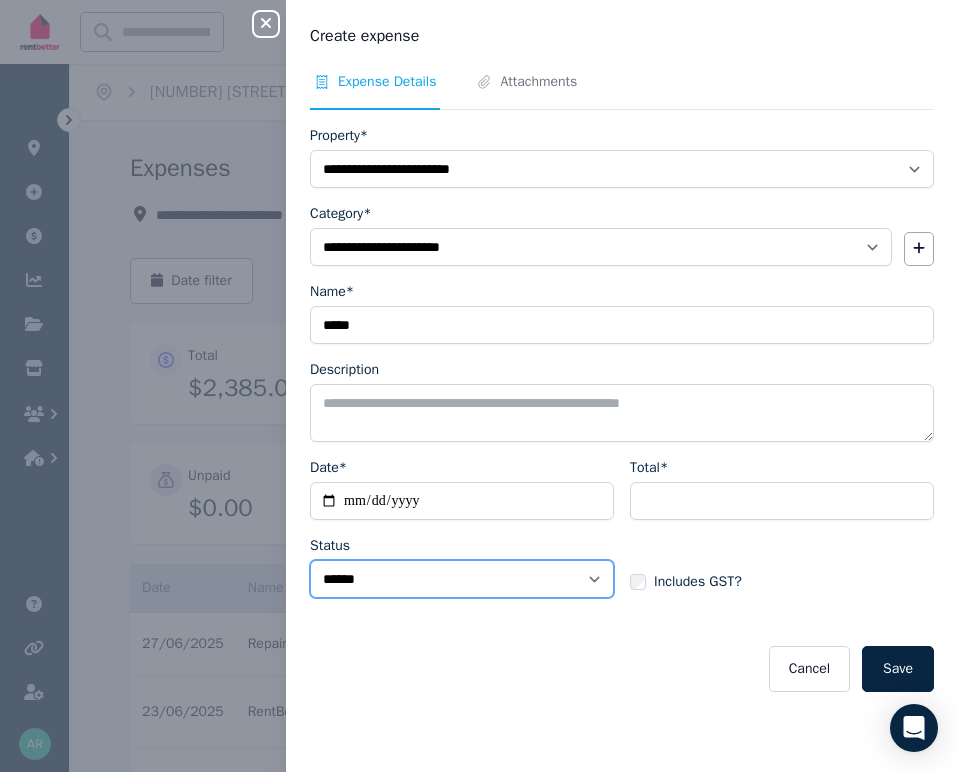 select on "**********" 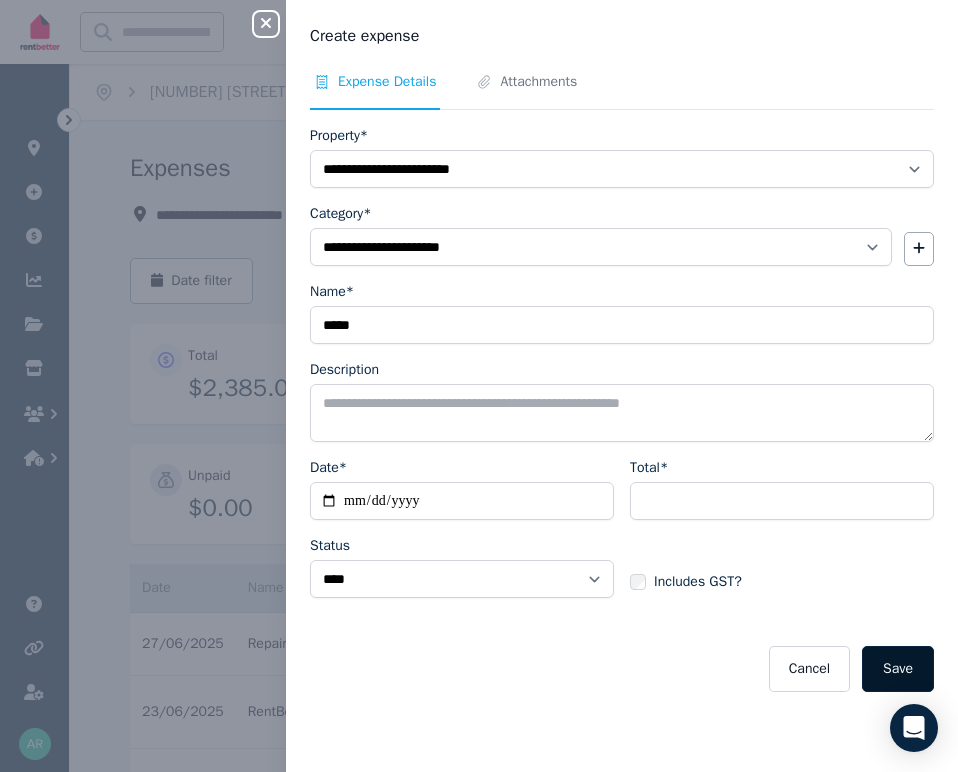 click on "Save" at bounding box center (898, 669) 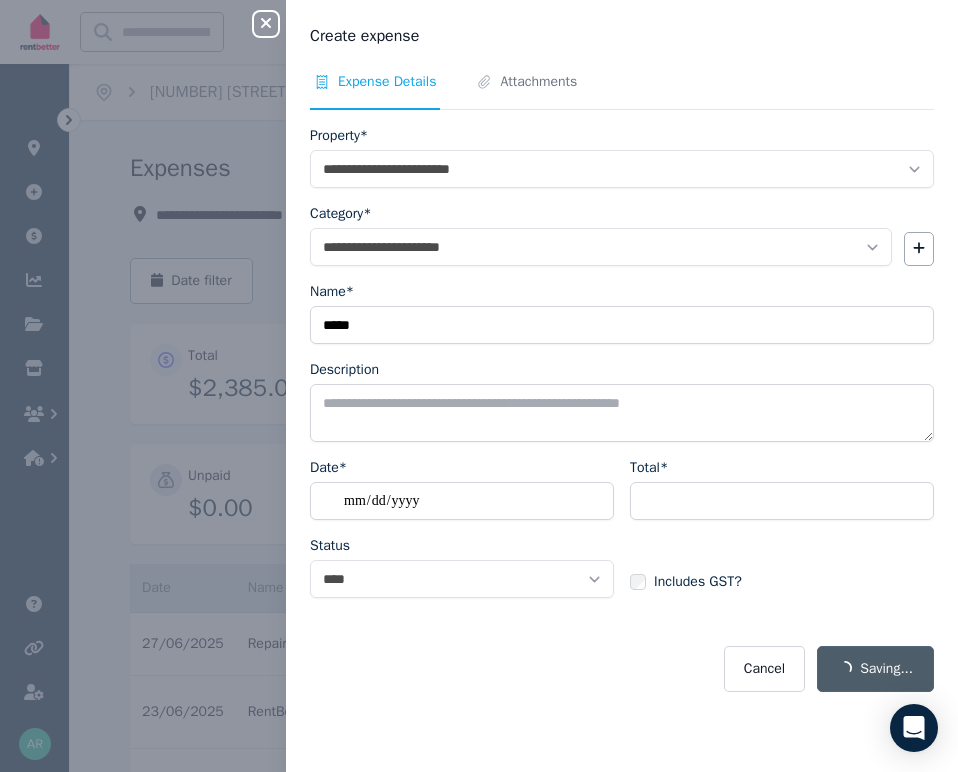 select on "**********" 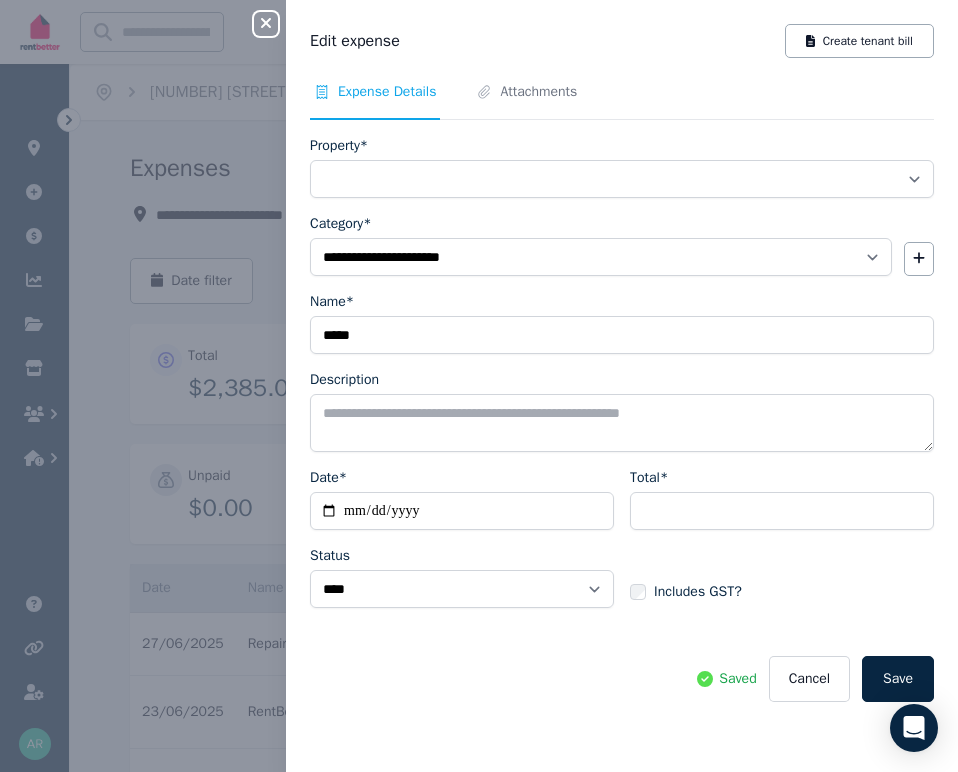 select on "**********" 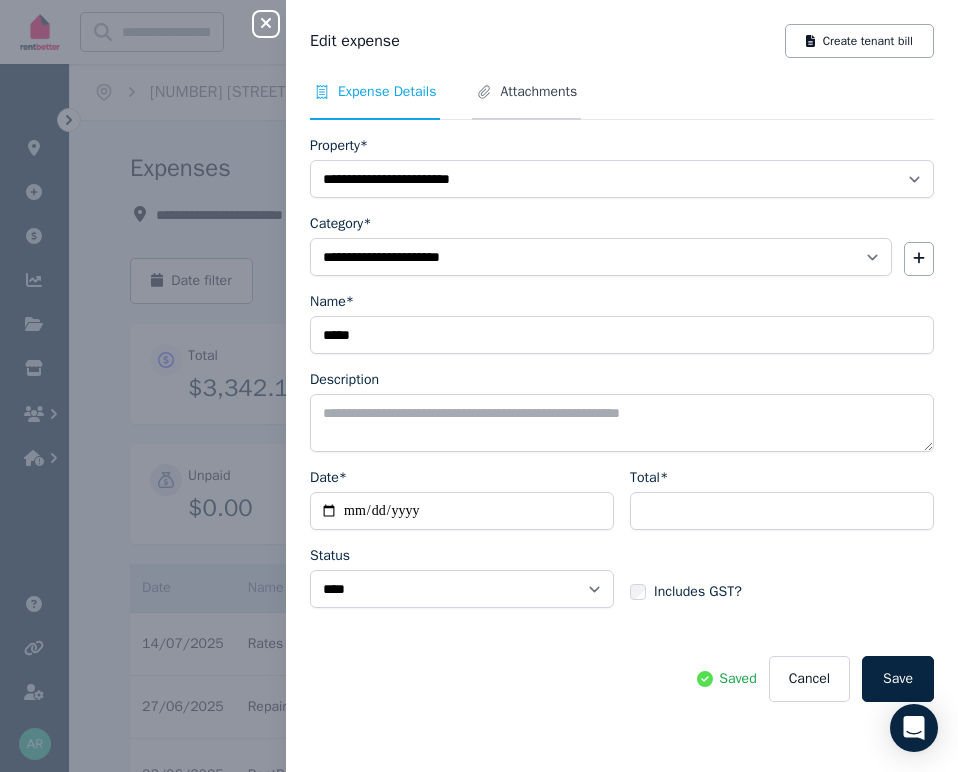 click on "Attachments" at bounding box center [538, 92] 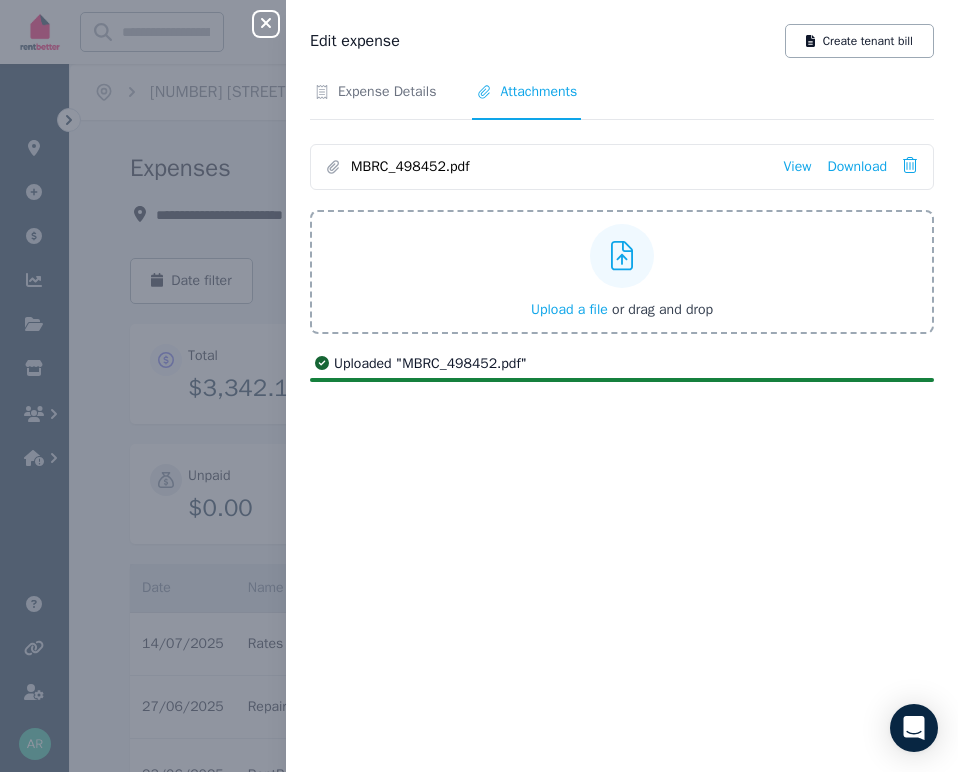 click 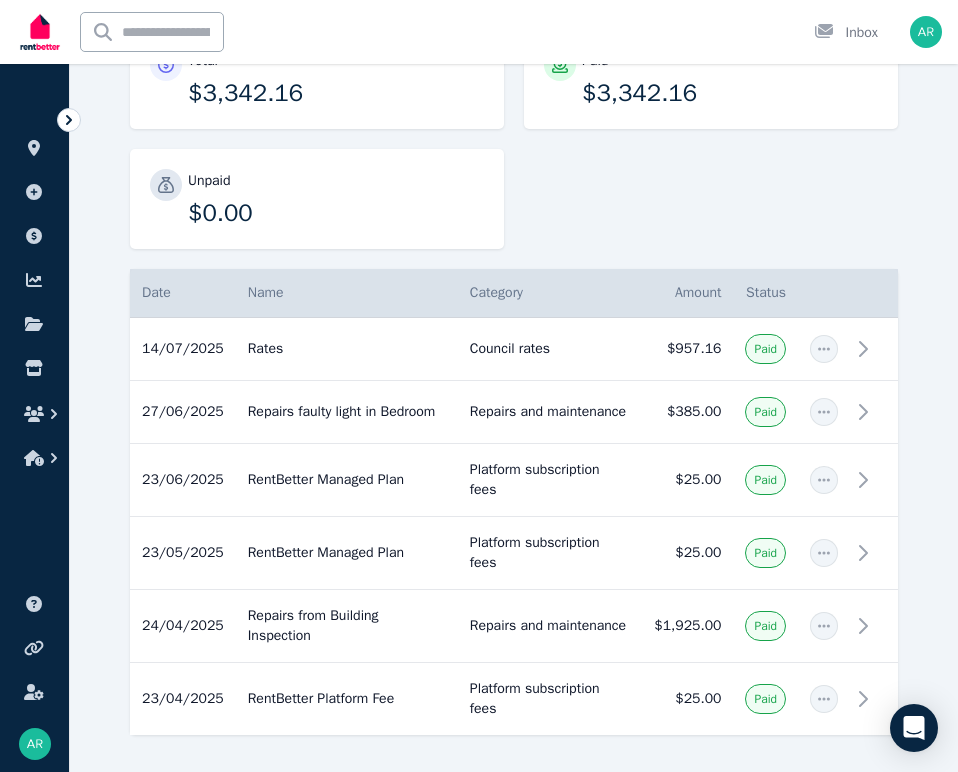 scroll, scrollTop: 376, scrollLeft: 0, axis: vertical 